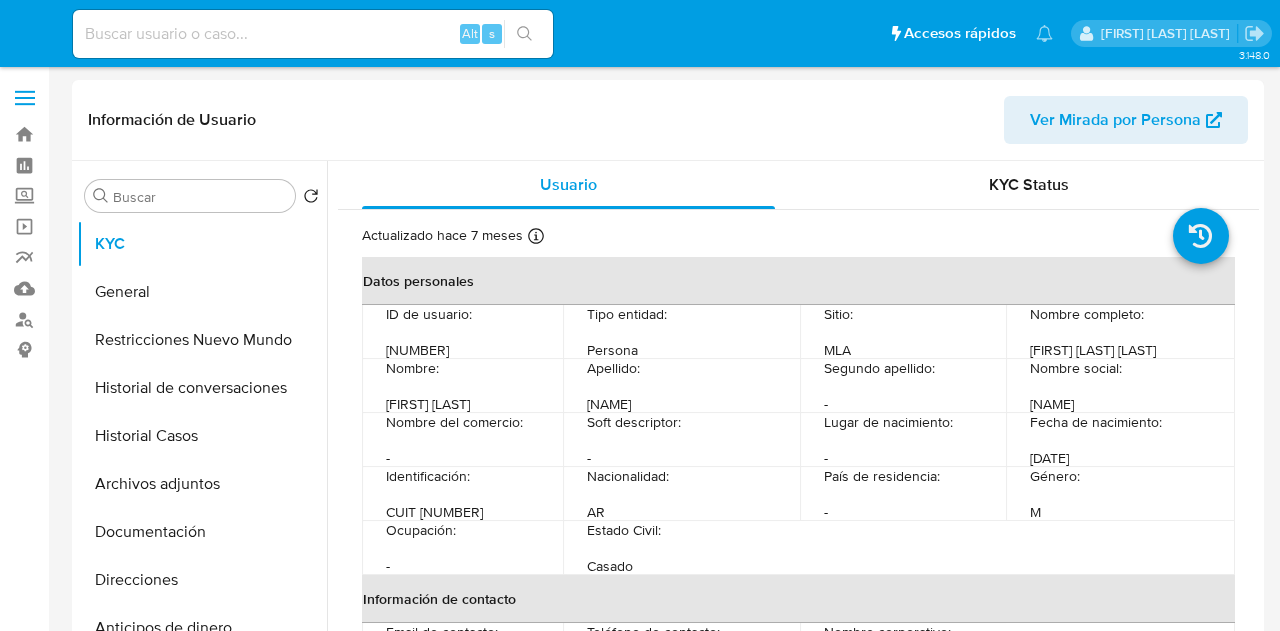 select on "10" 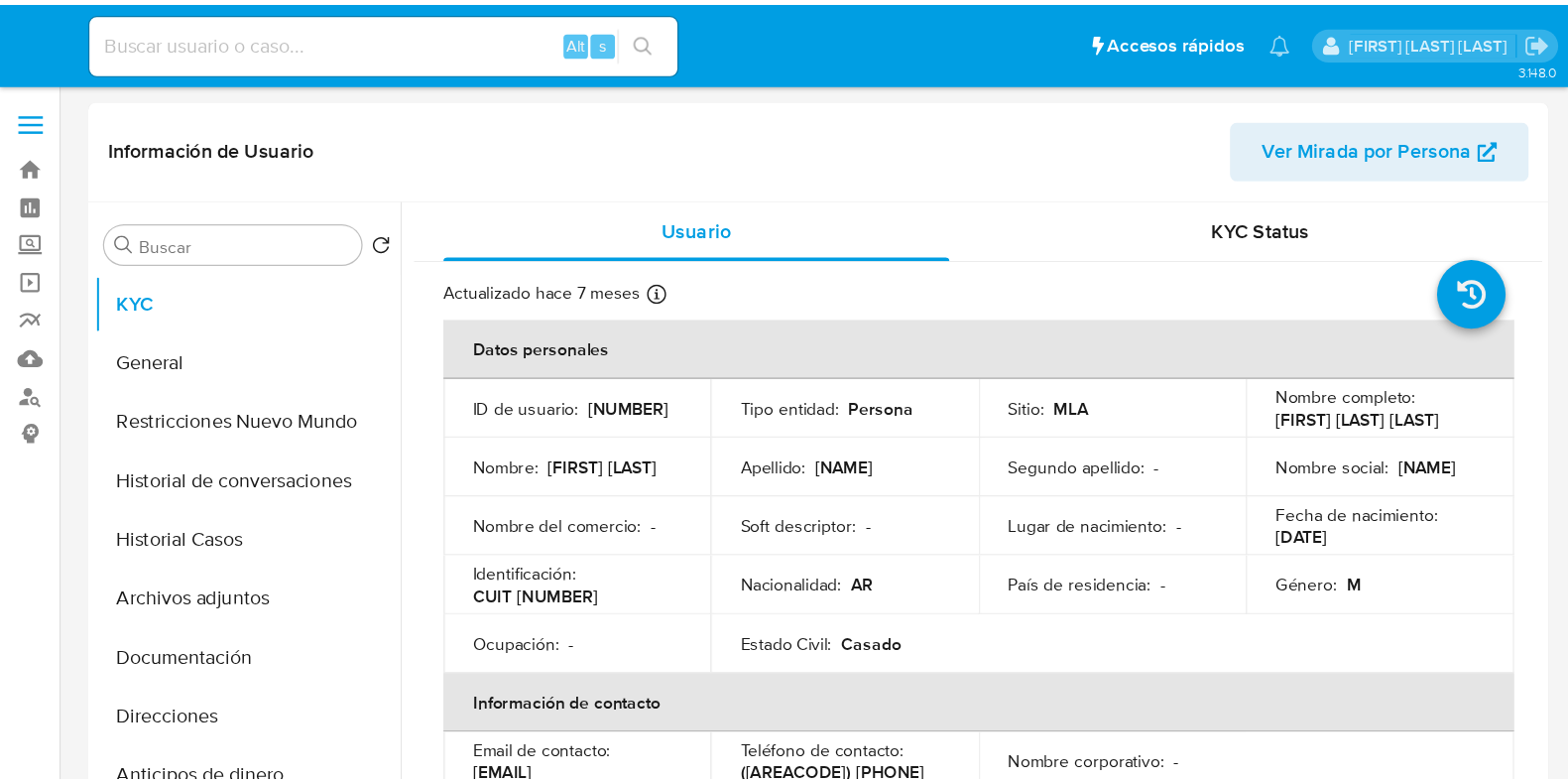scroll, scrollTop: 0, scrollLeft: 0, axis: both 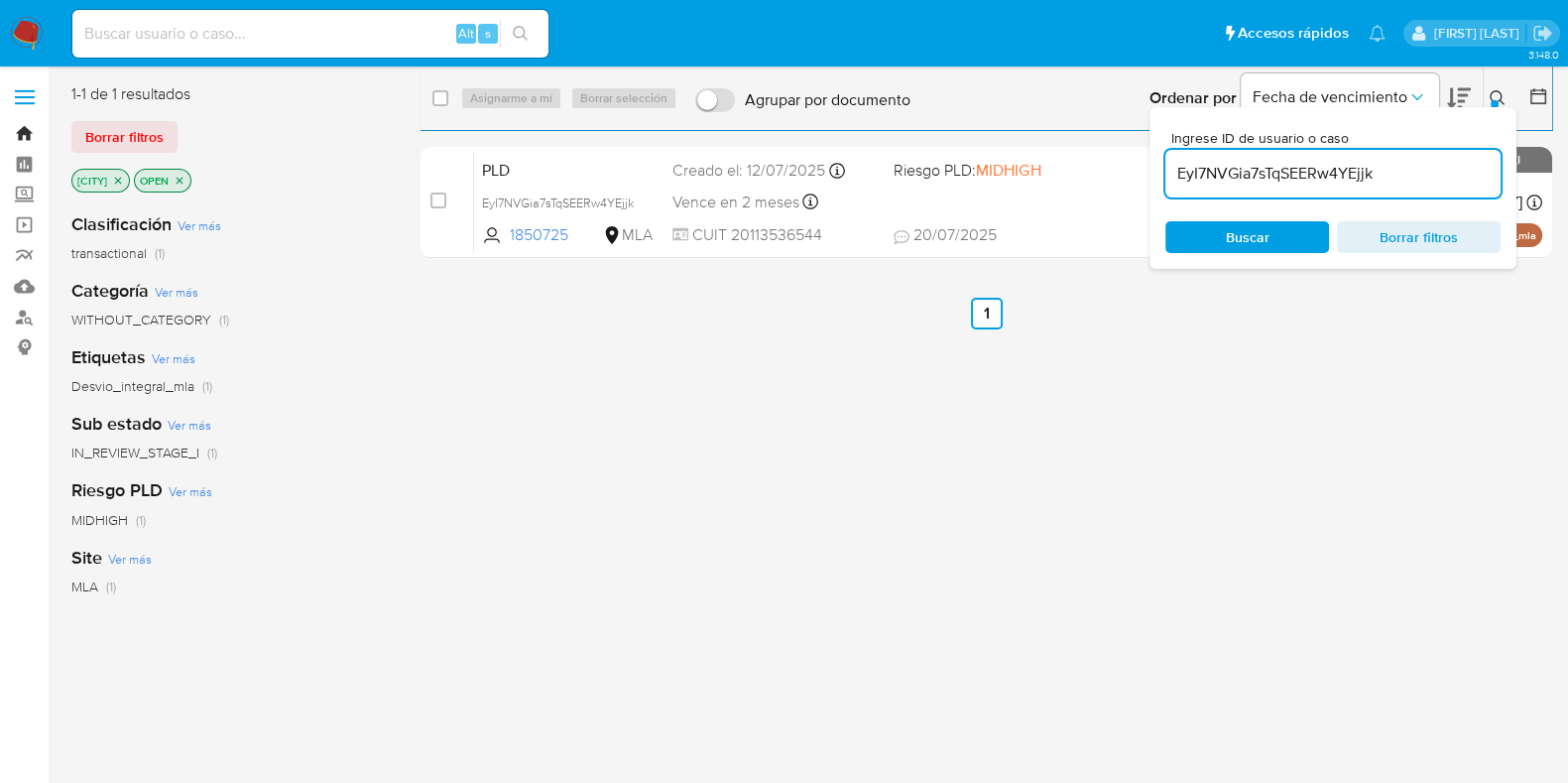 click on "Bandeja" at bounding box center (118, 133) 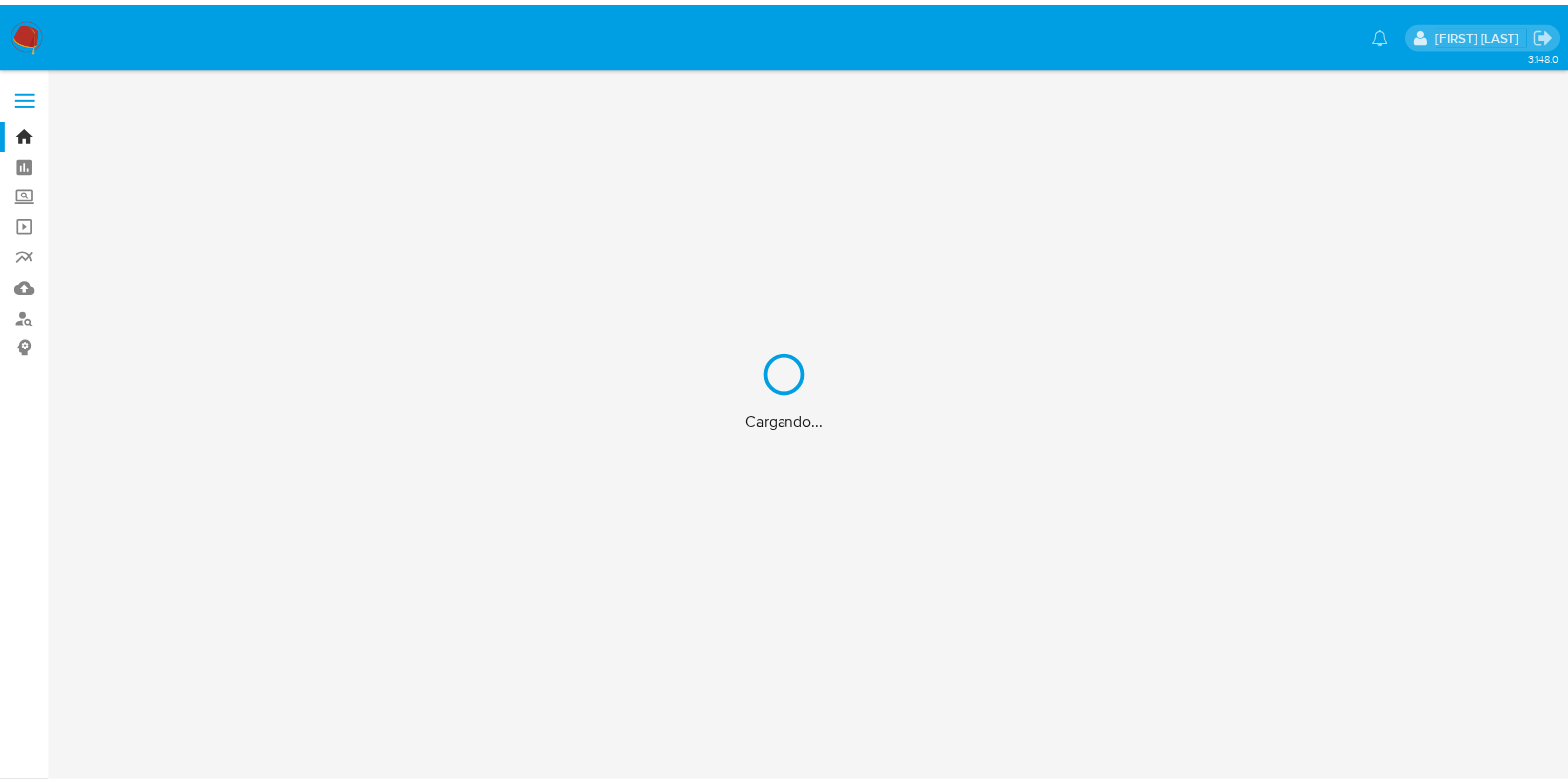 scroll, scrollTop: 0, scrollLeft: 0, axis: both 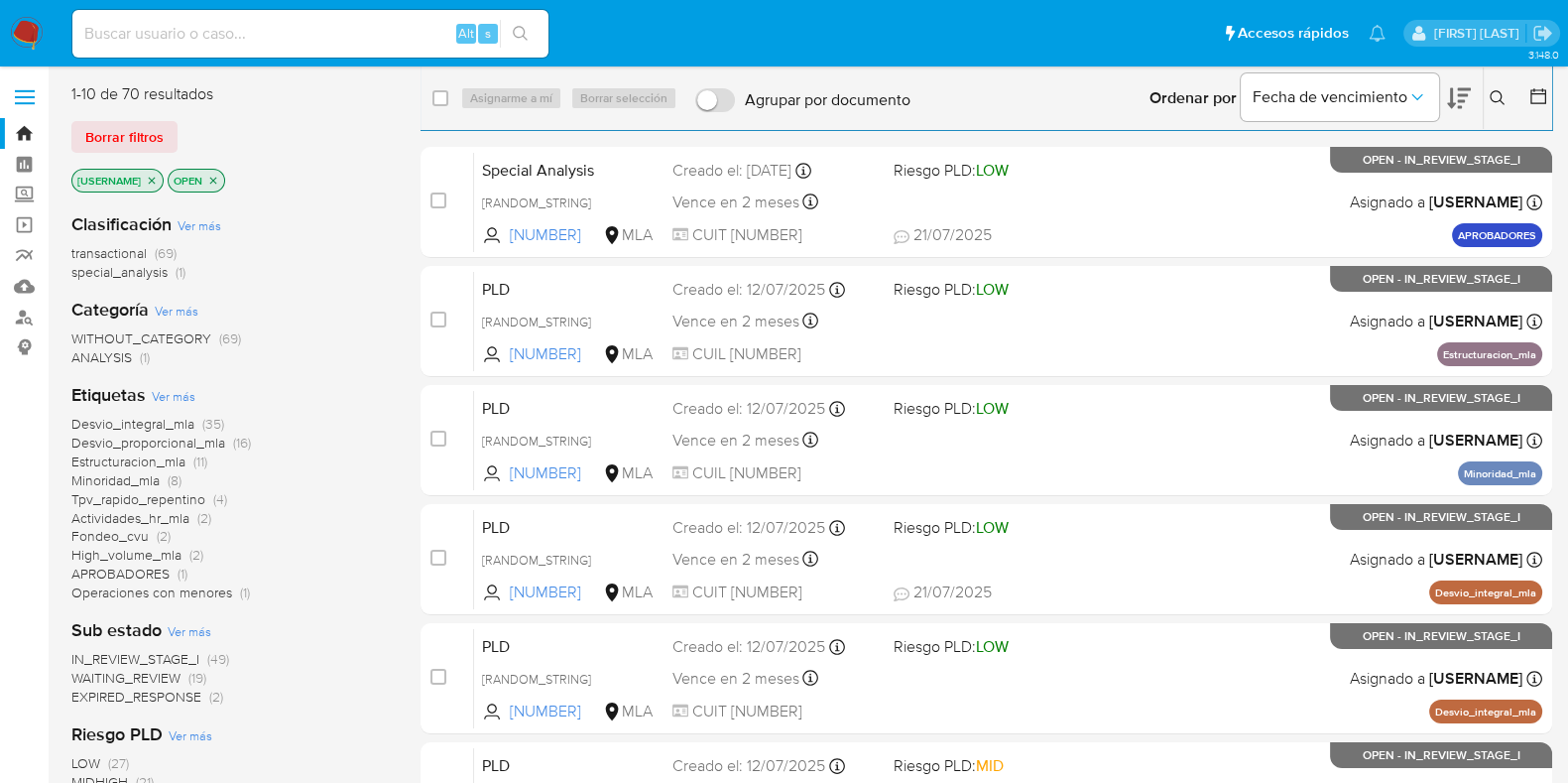click 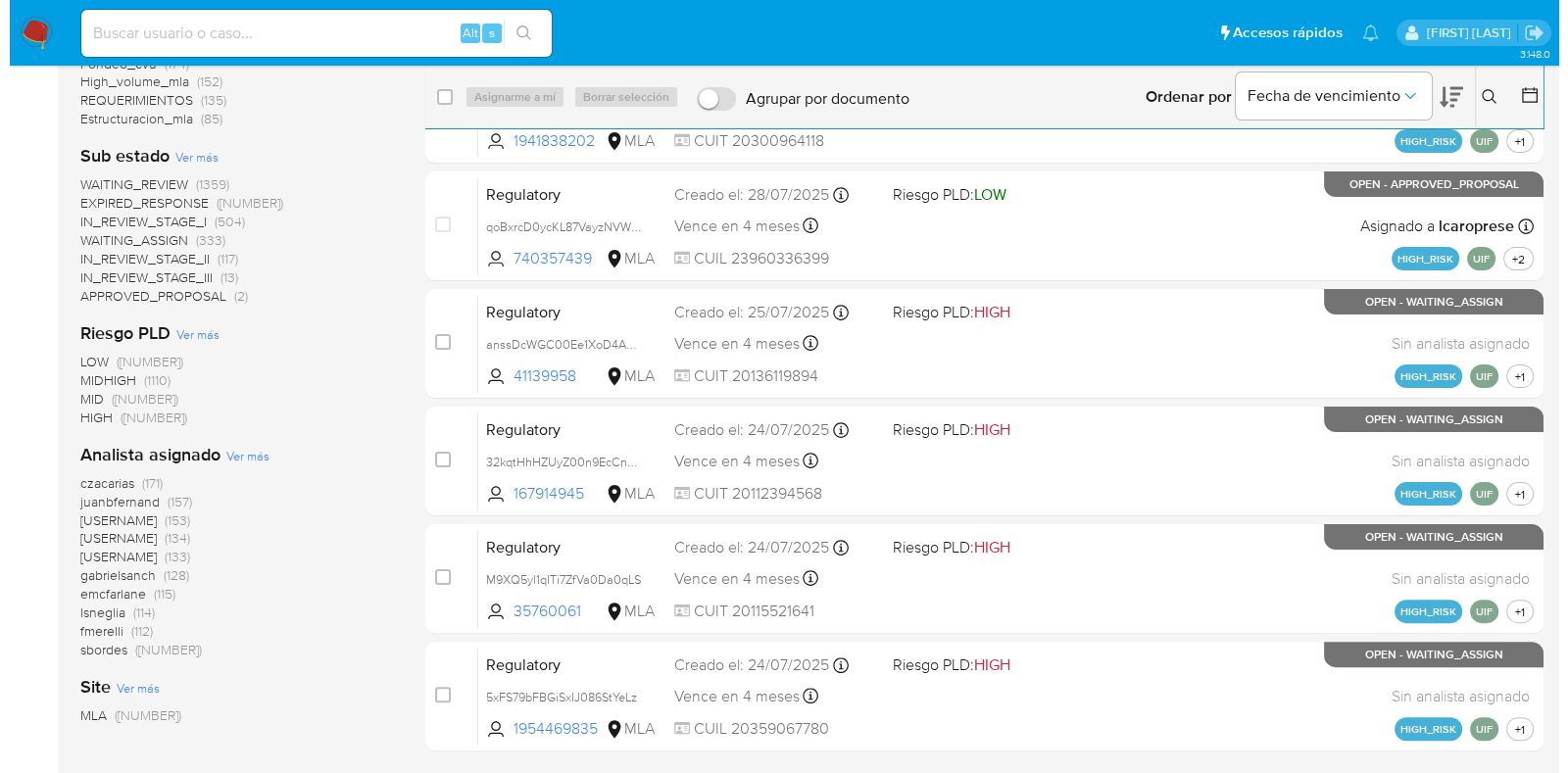 scroll, scrollTop: 622, scrollLeft: 0, axis: vertical 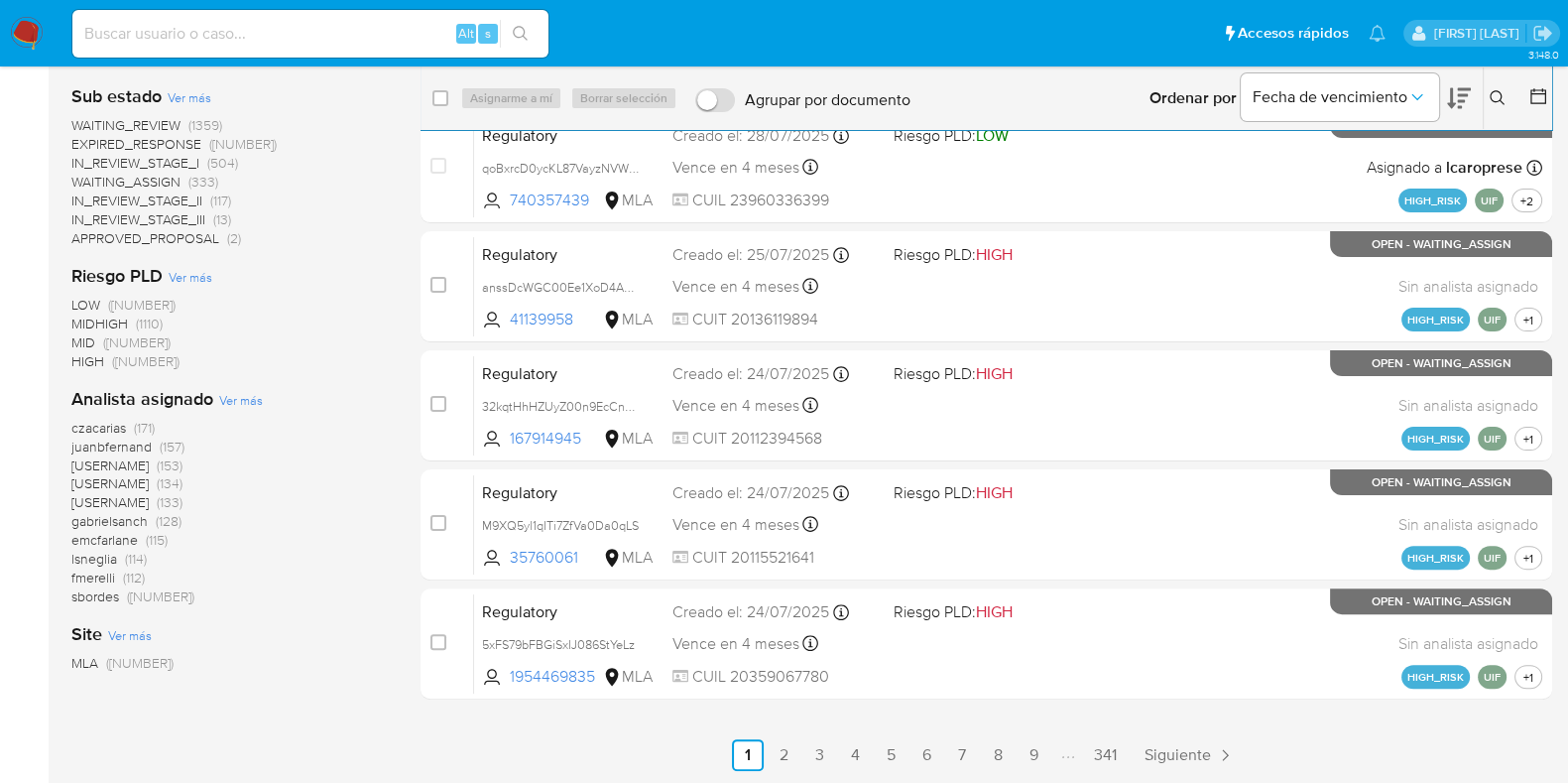 click on "Ver más" at bounding box center (241, 400) 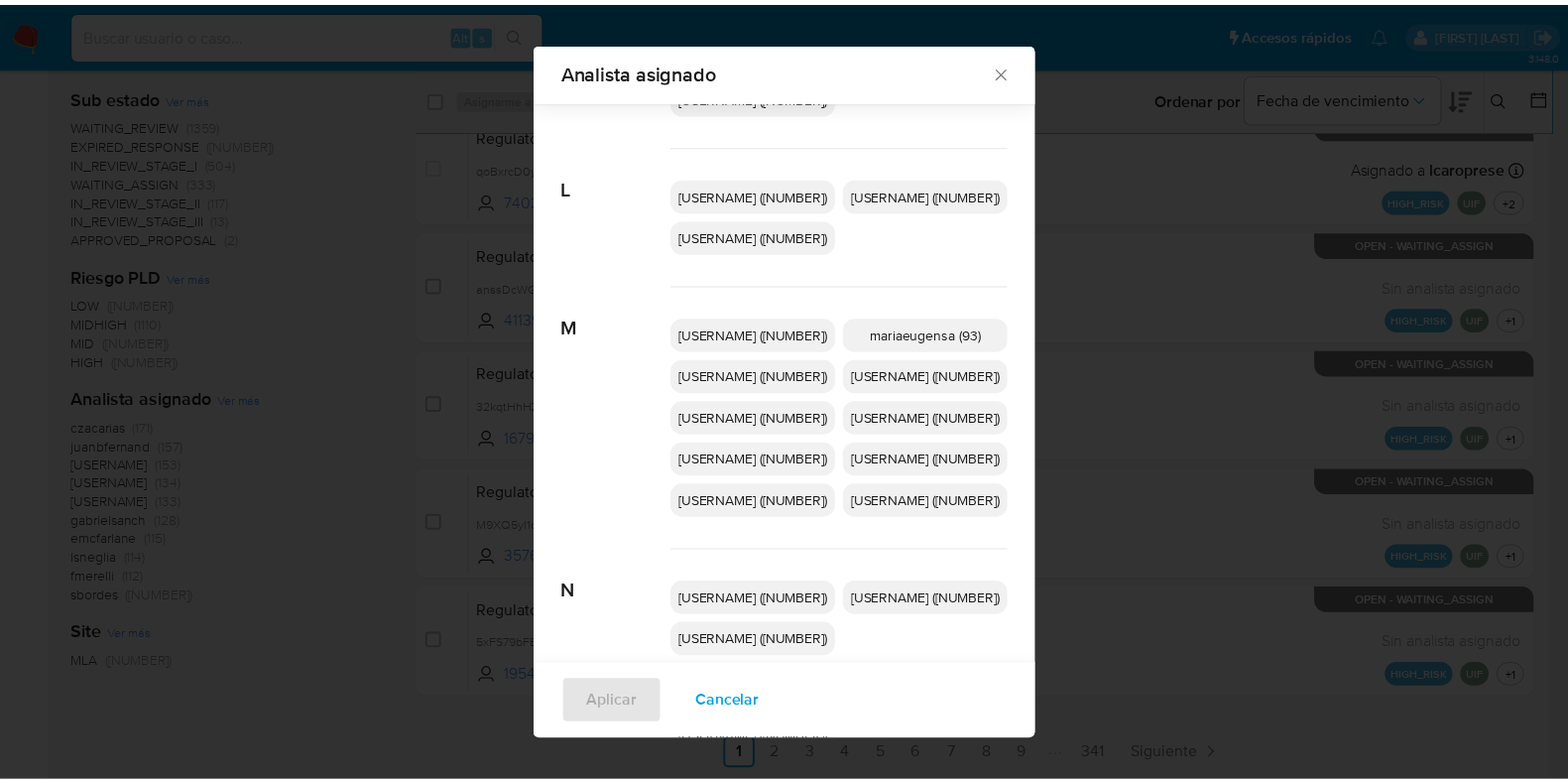 scroll, scrollTop: 977, scrollLeft: 0, axis: vertical 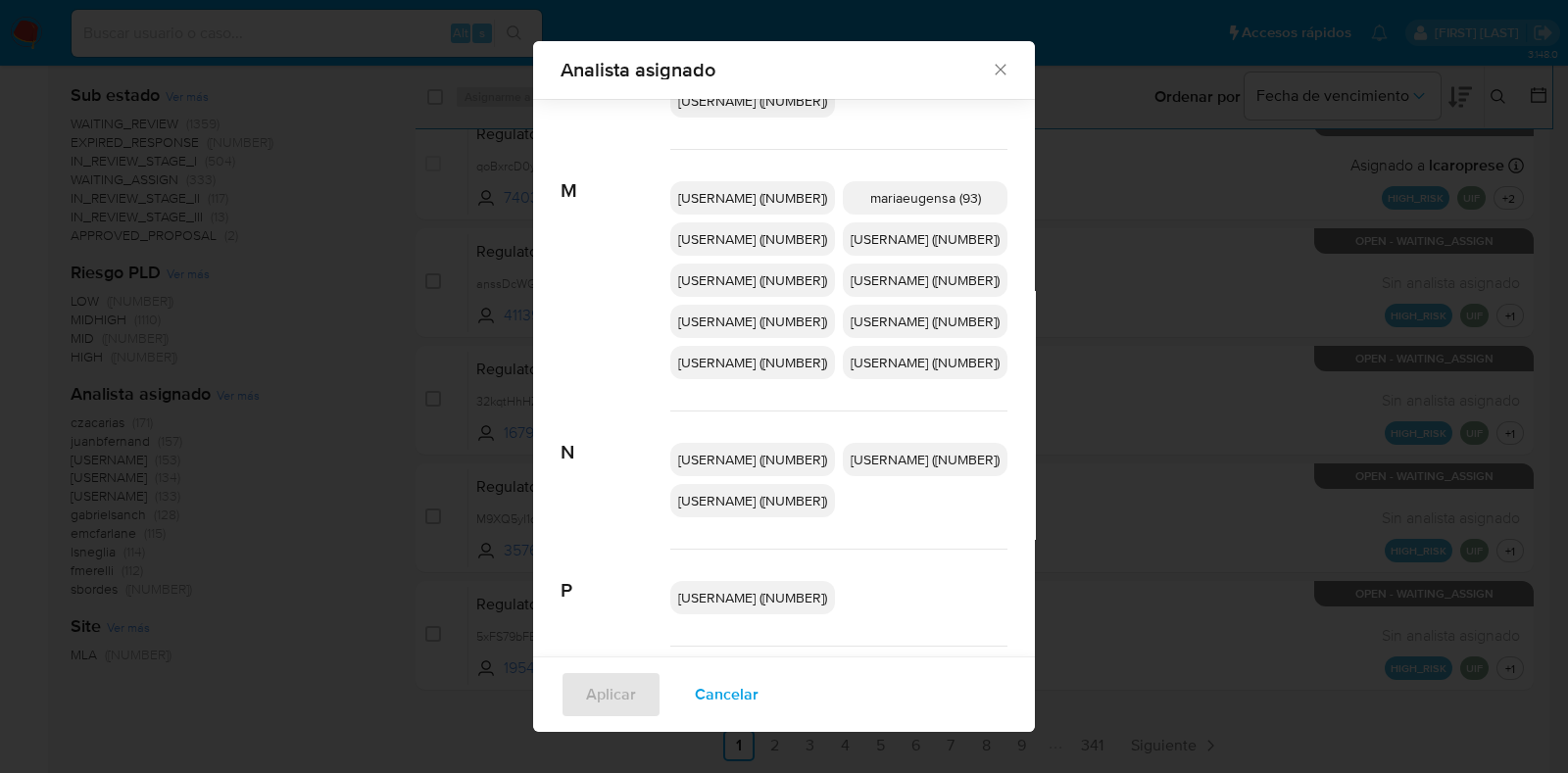 click 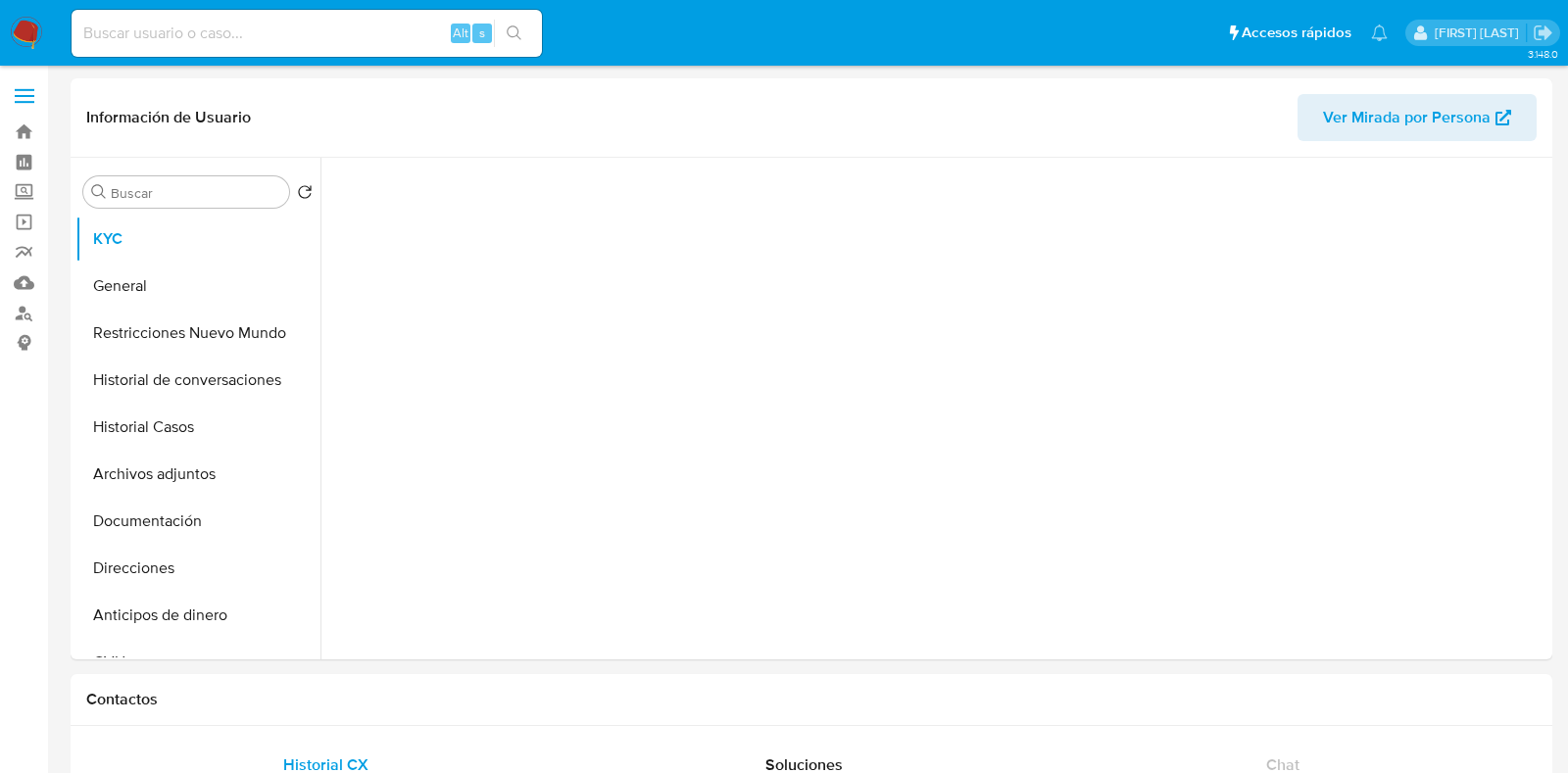 select on "10" 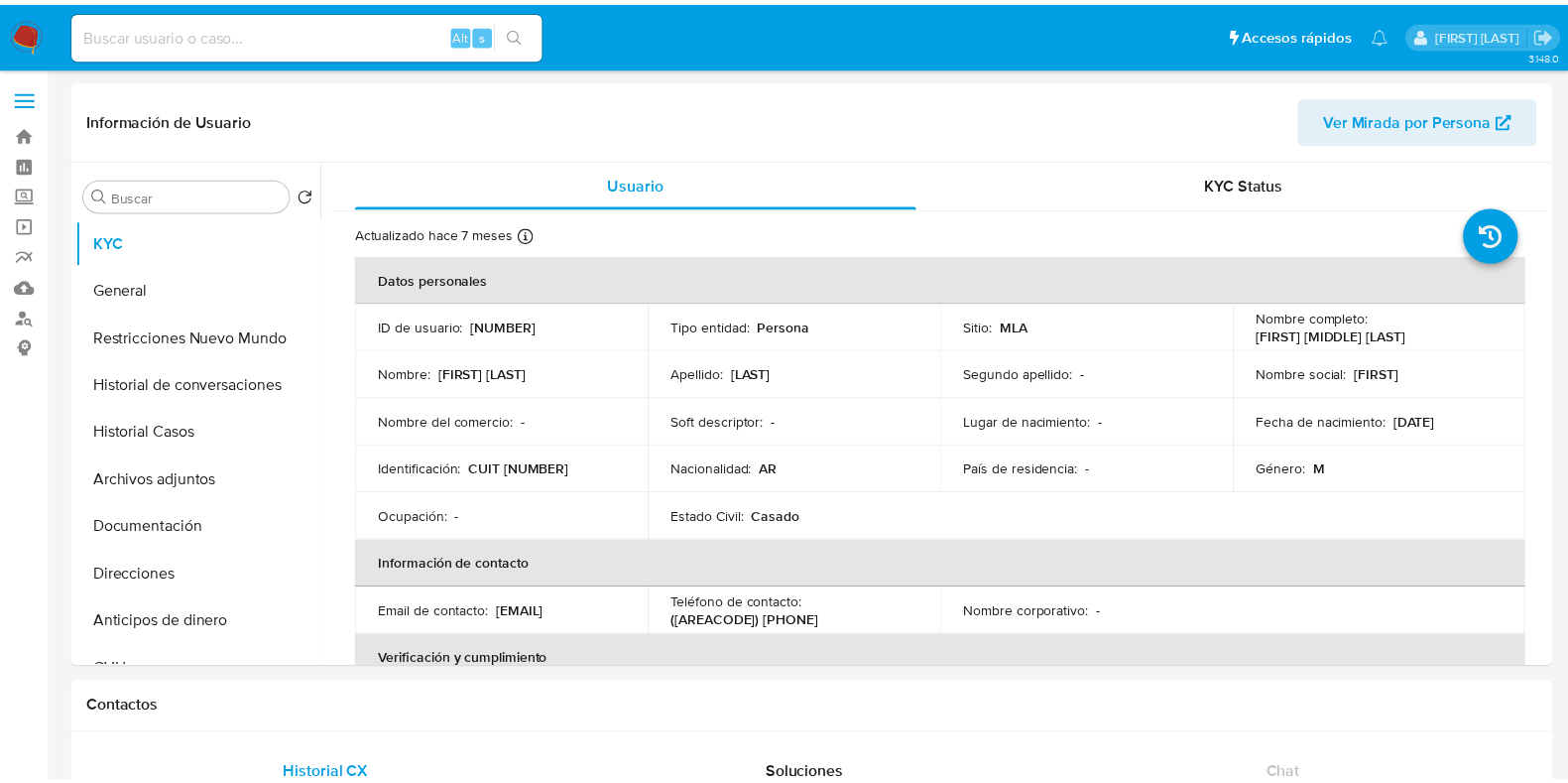 scroll, scrollTop: 0, scrollLeft: 0, axis: both 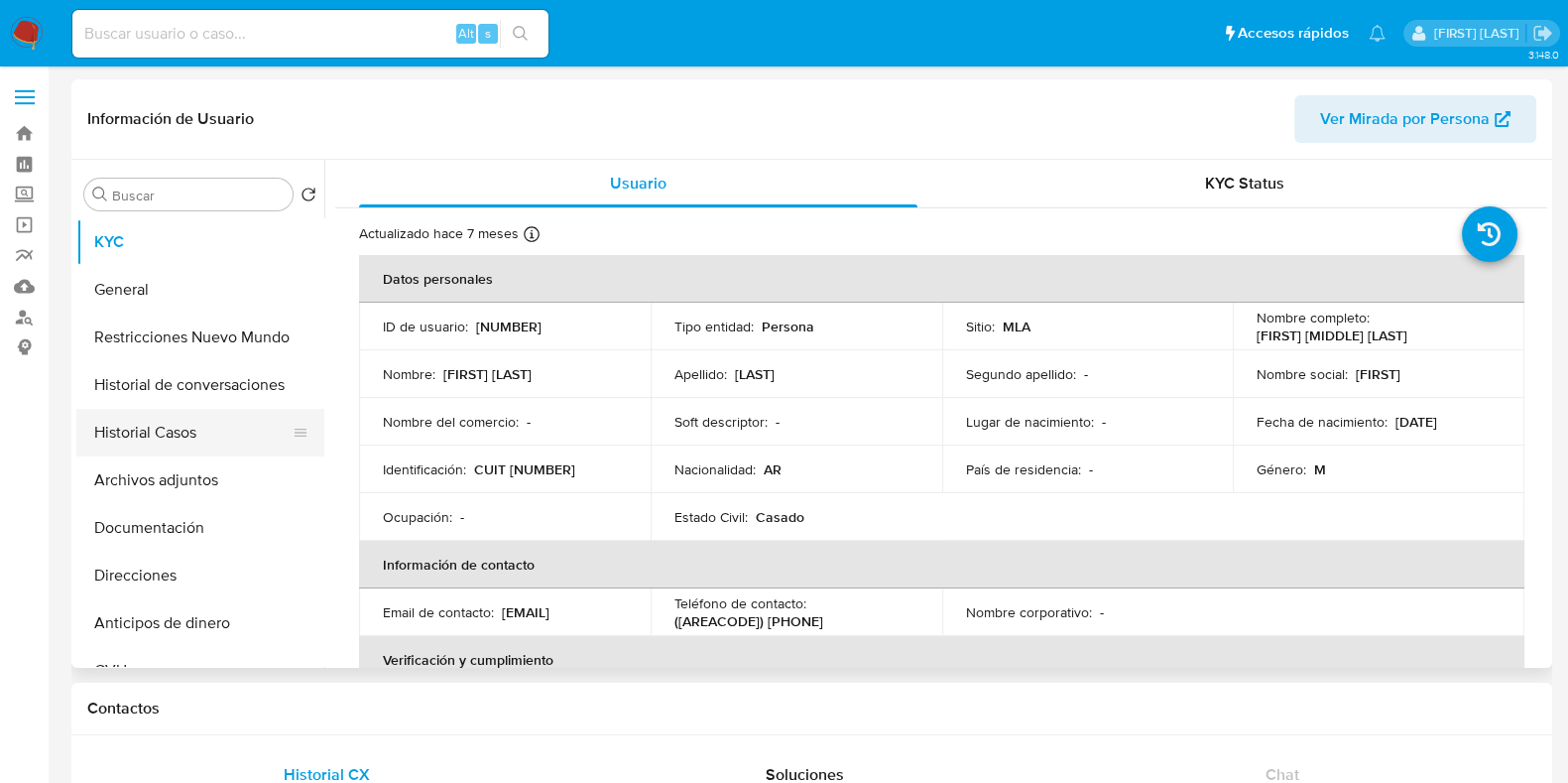 click on "Historial Casos" at bounding box center [192, 433] 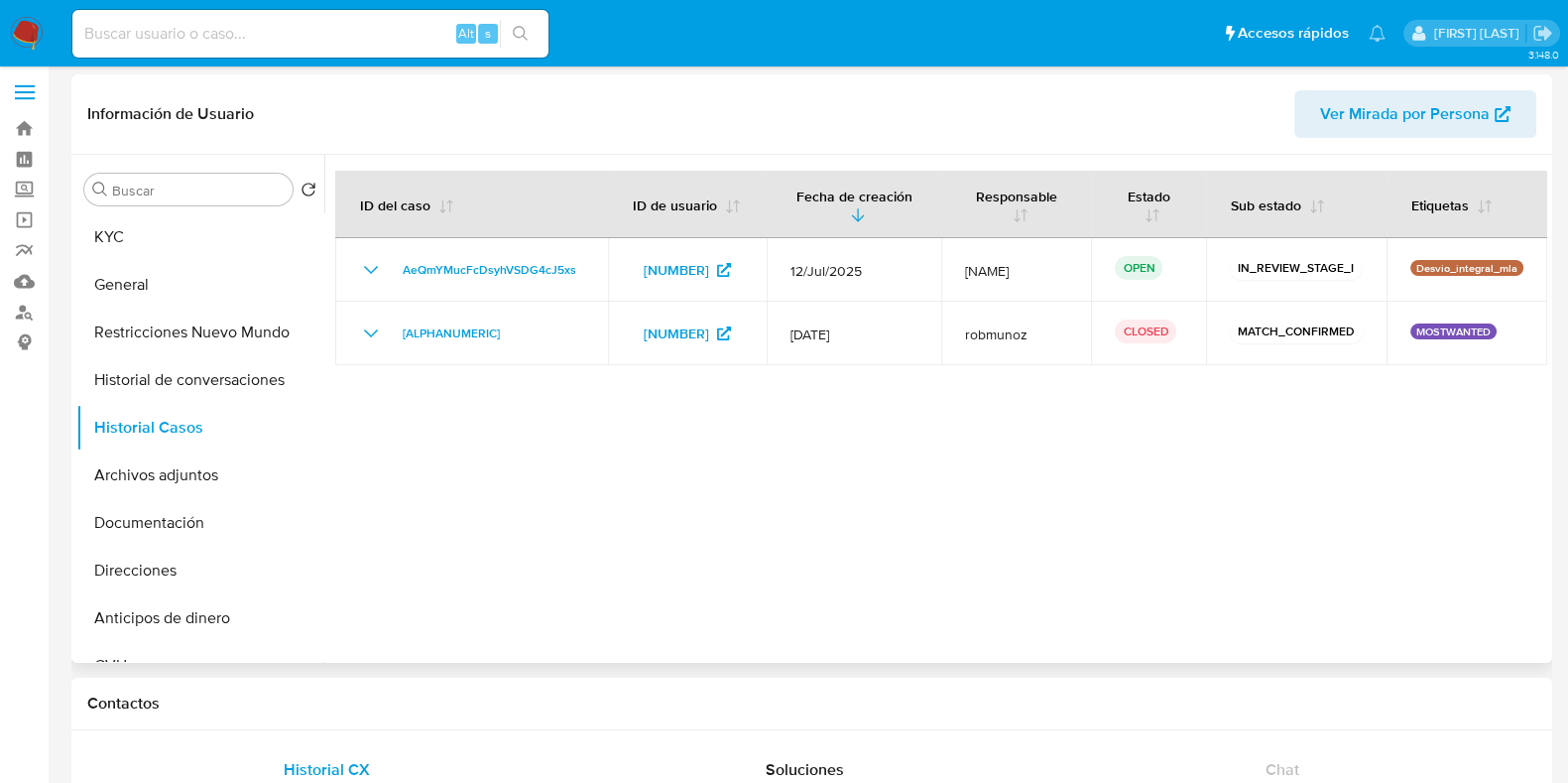 scroll, scrollTop: 0, scrollLeft: 0, axis: both 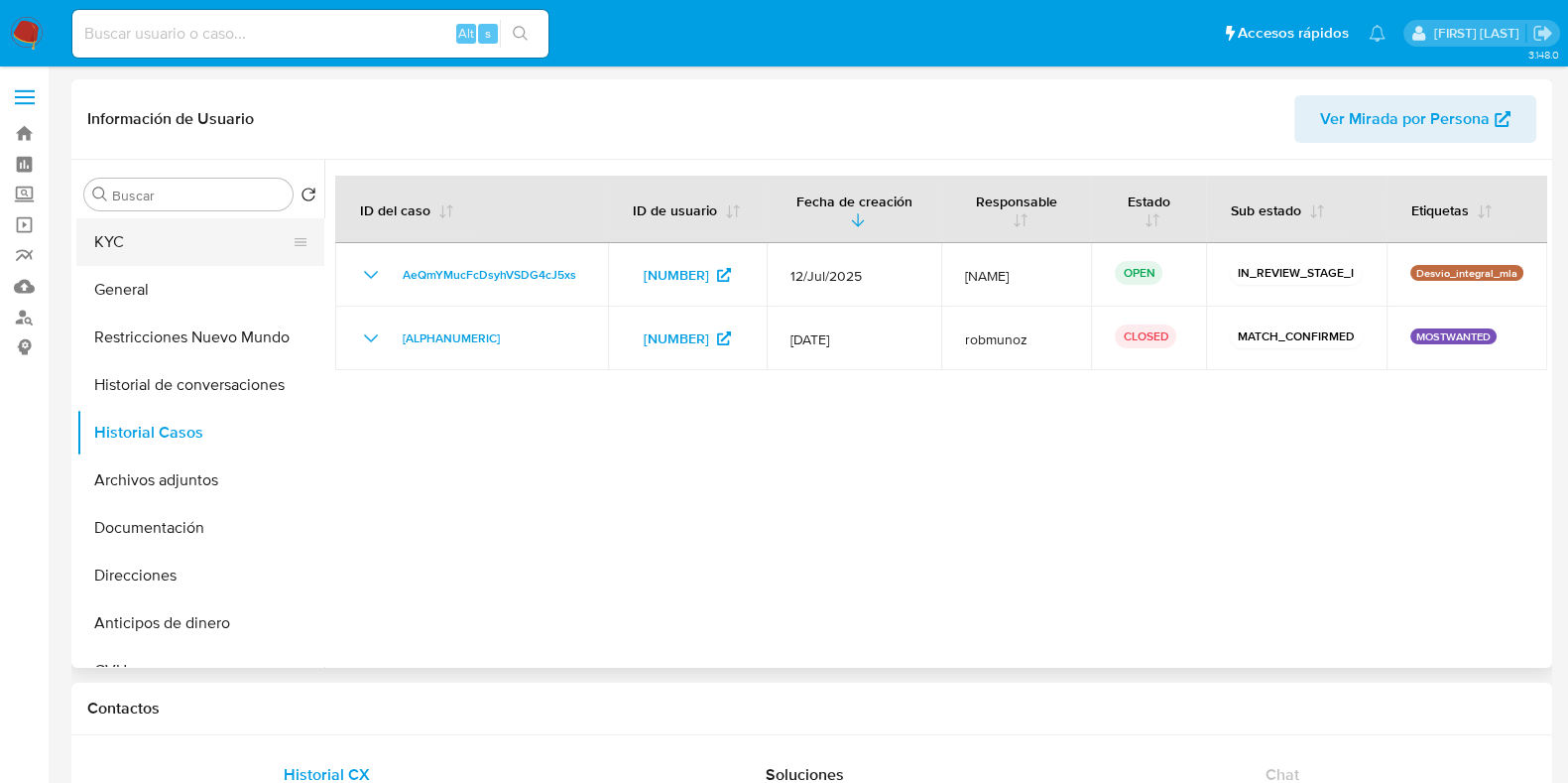click on "KYC" at bounding box center [192, 242] 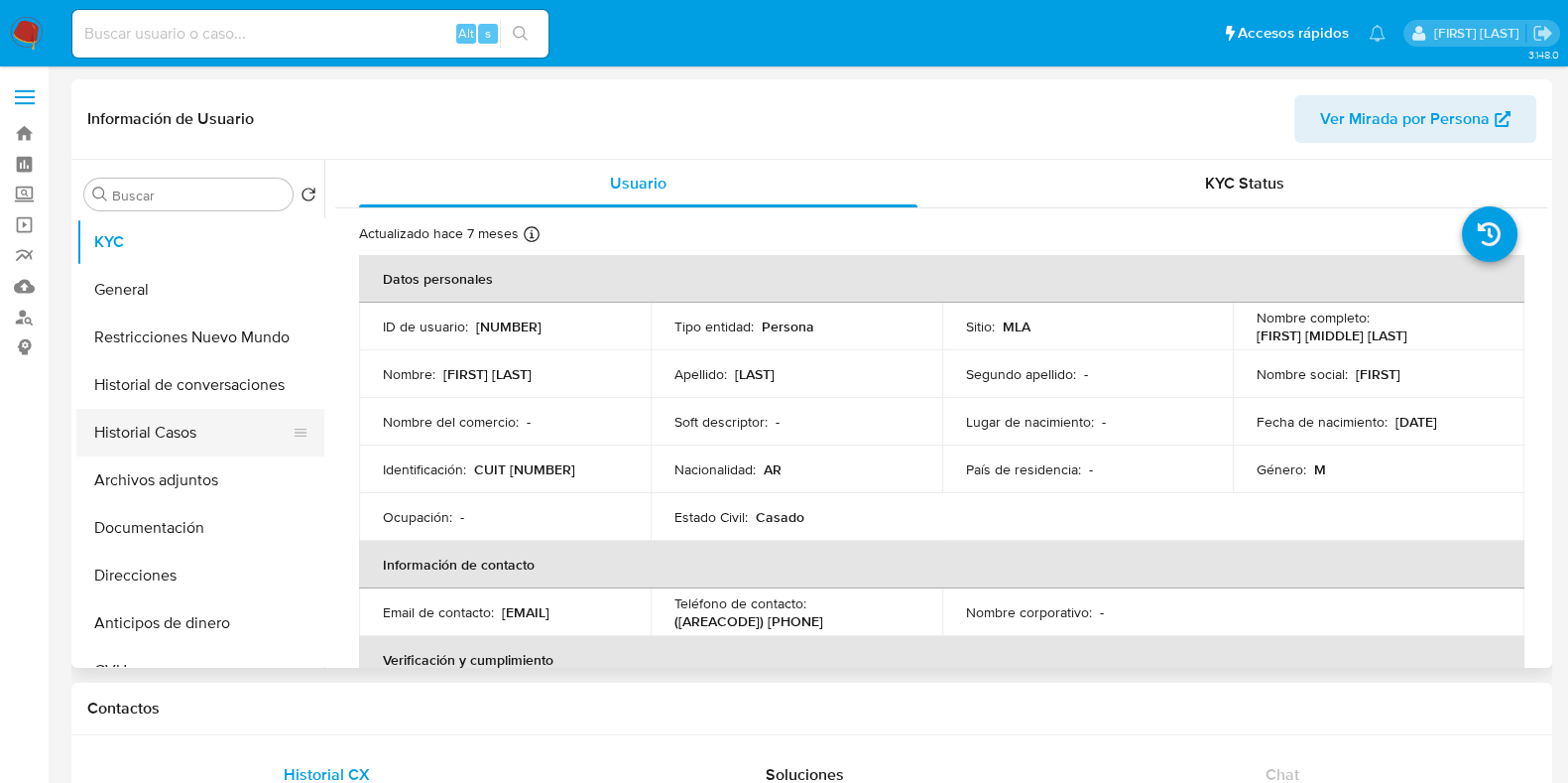 click on "Historial Casos" at bounding box center (192, 433) 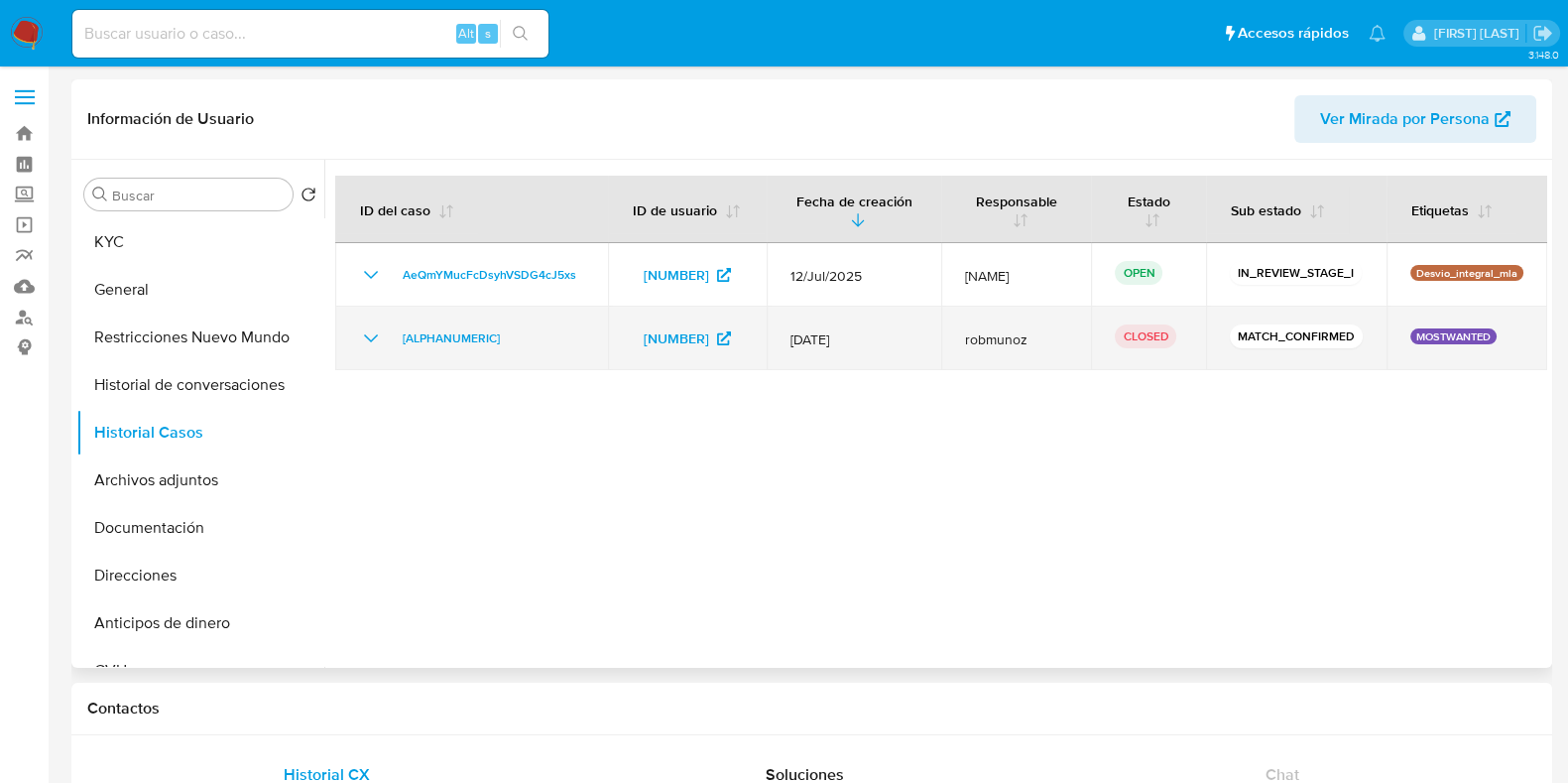 click on "Di96oqeUOAR4HZmsE8ljbXoX" at bounding box center (471, 338) 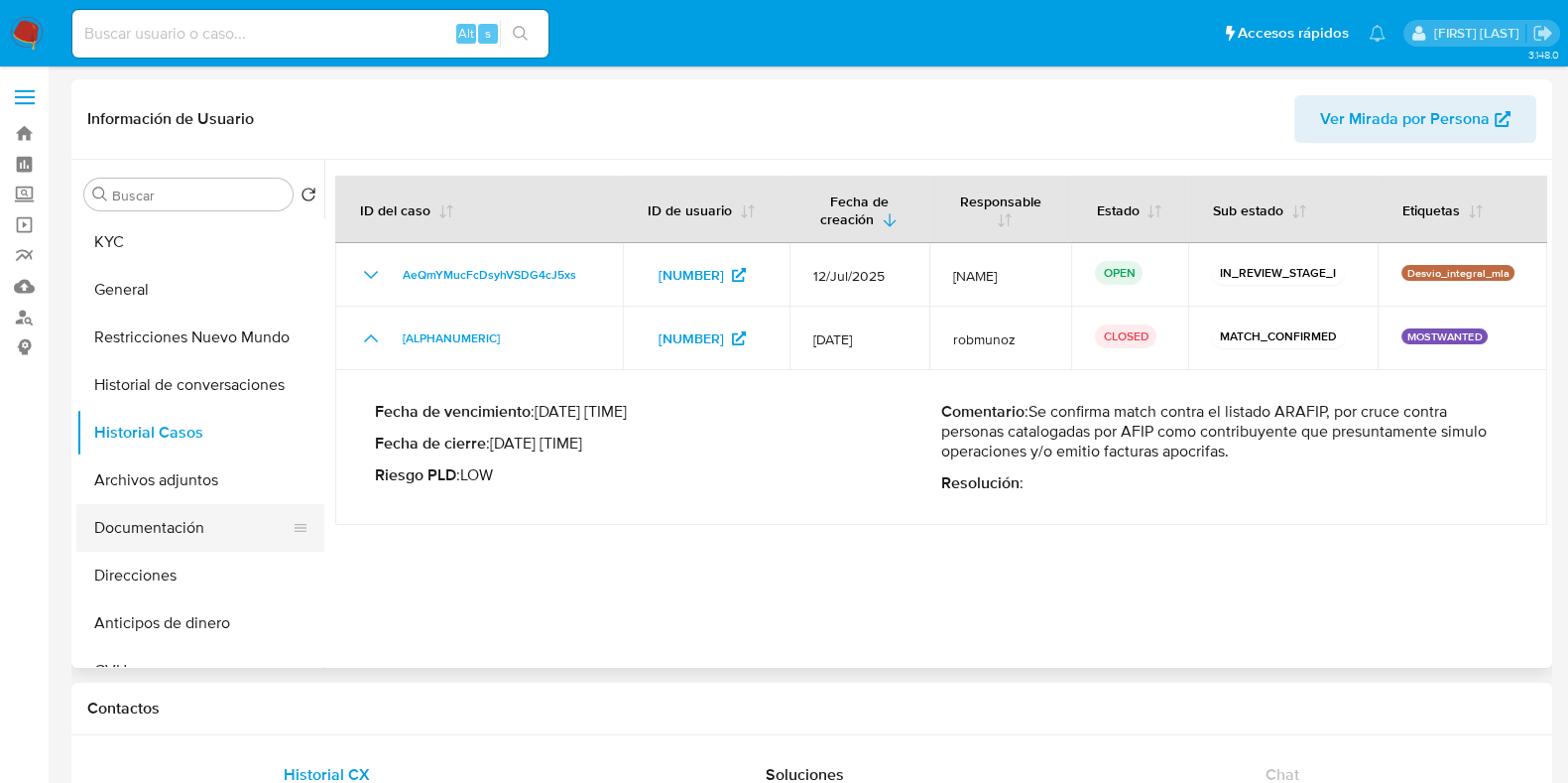 click on "Documentación" at bounding box center [192, 528] 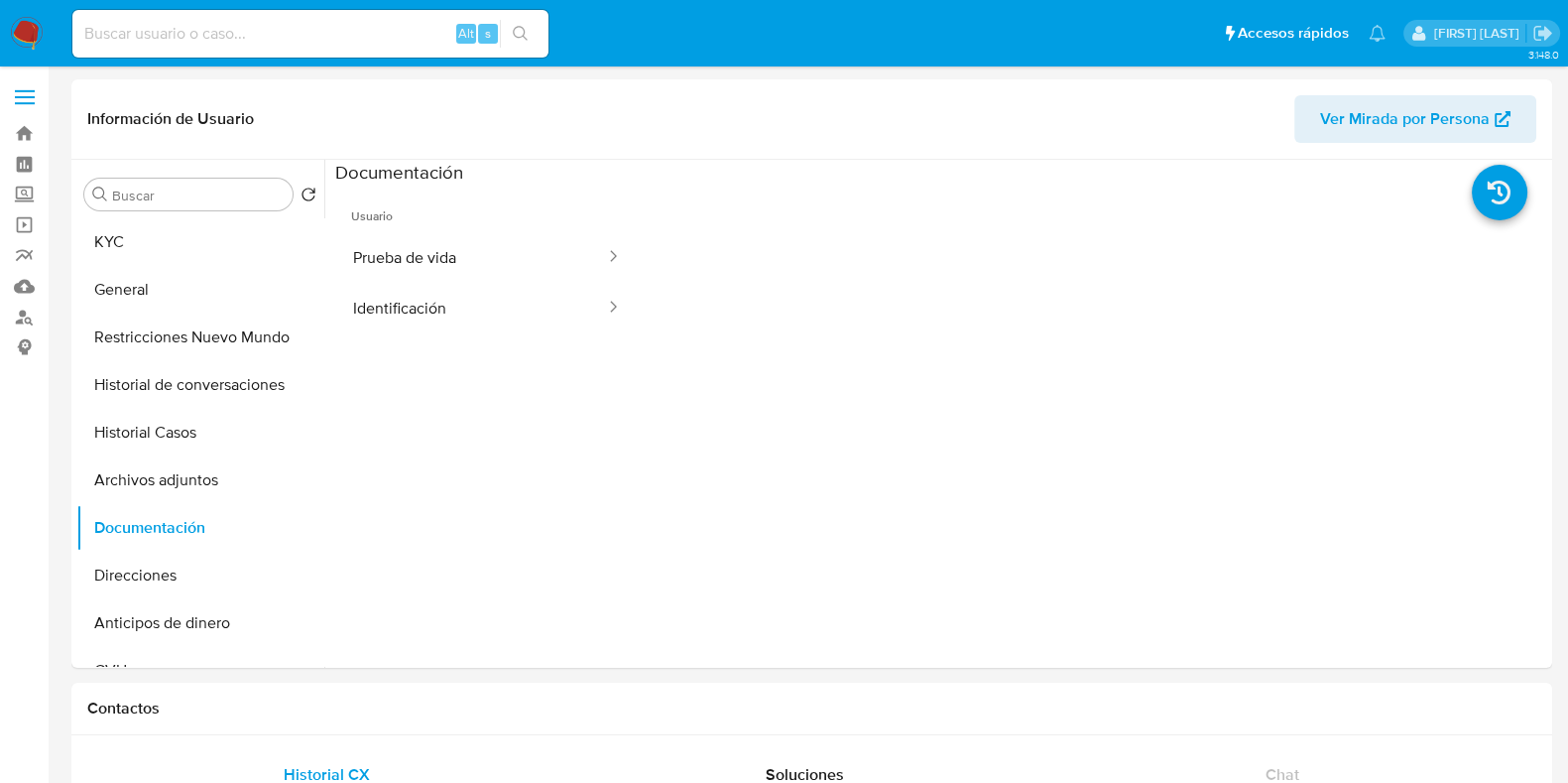 click on "Prueba de vida" at bounding box center [471, 257] 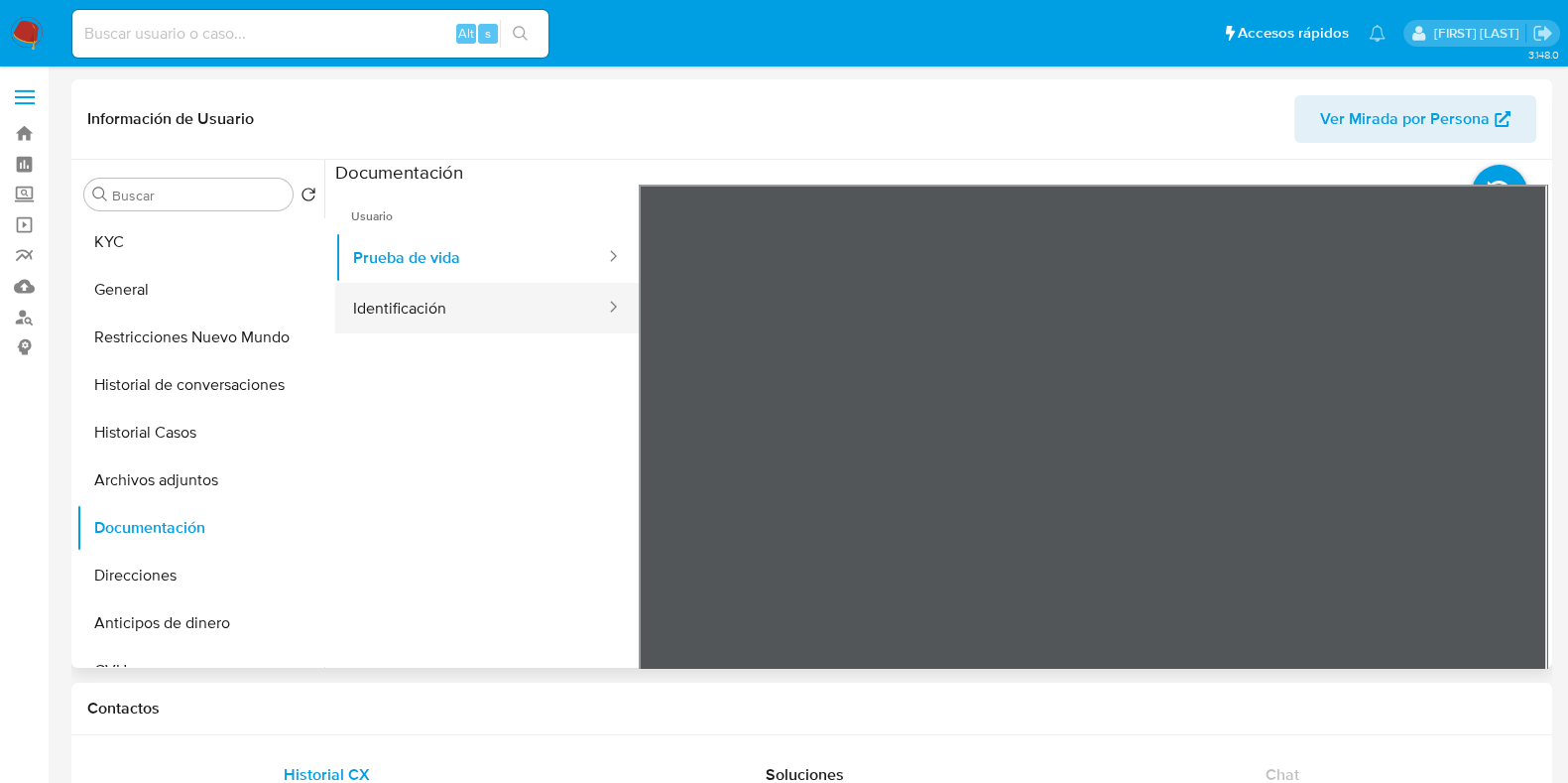click on "Identificación" at bounding box center [471, 308] 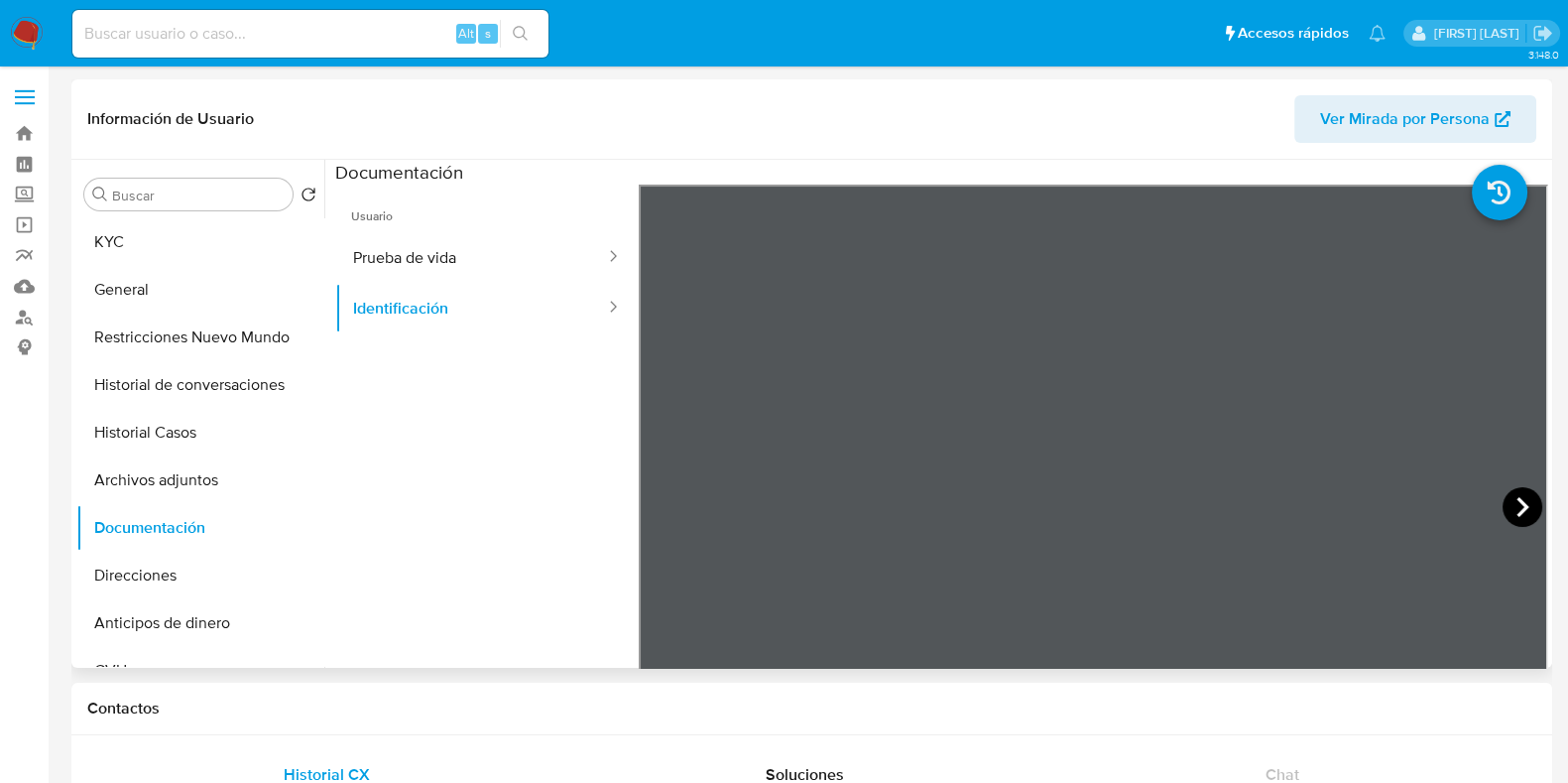 click 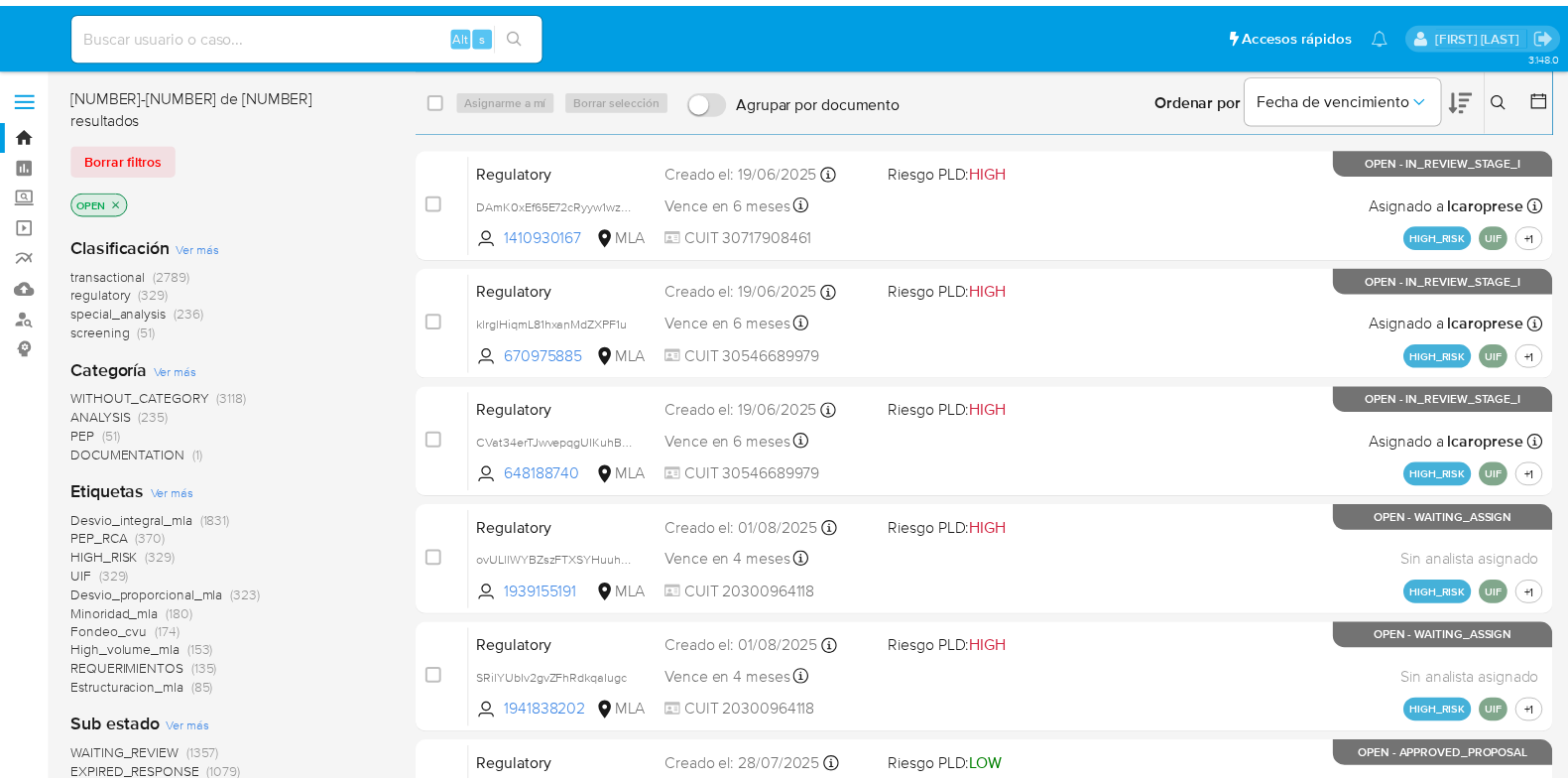 scroll, scrollTop: 0, scrollLeft: 0, axis: both 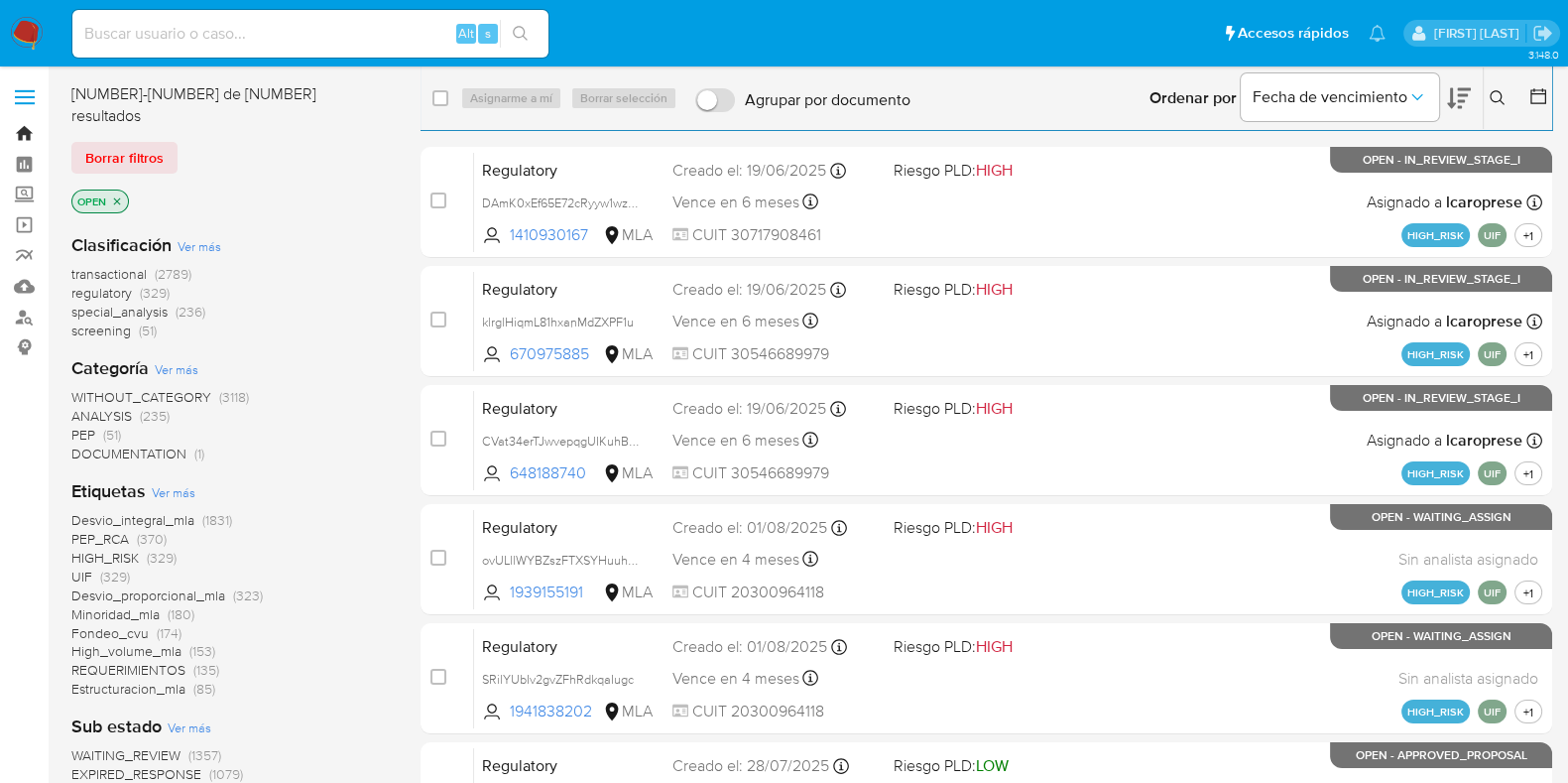 click on "Bandeja" at bounding box center (118, 133) 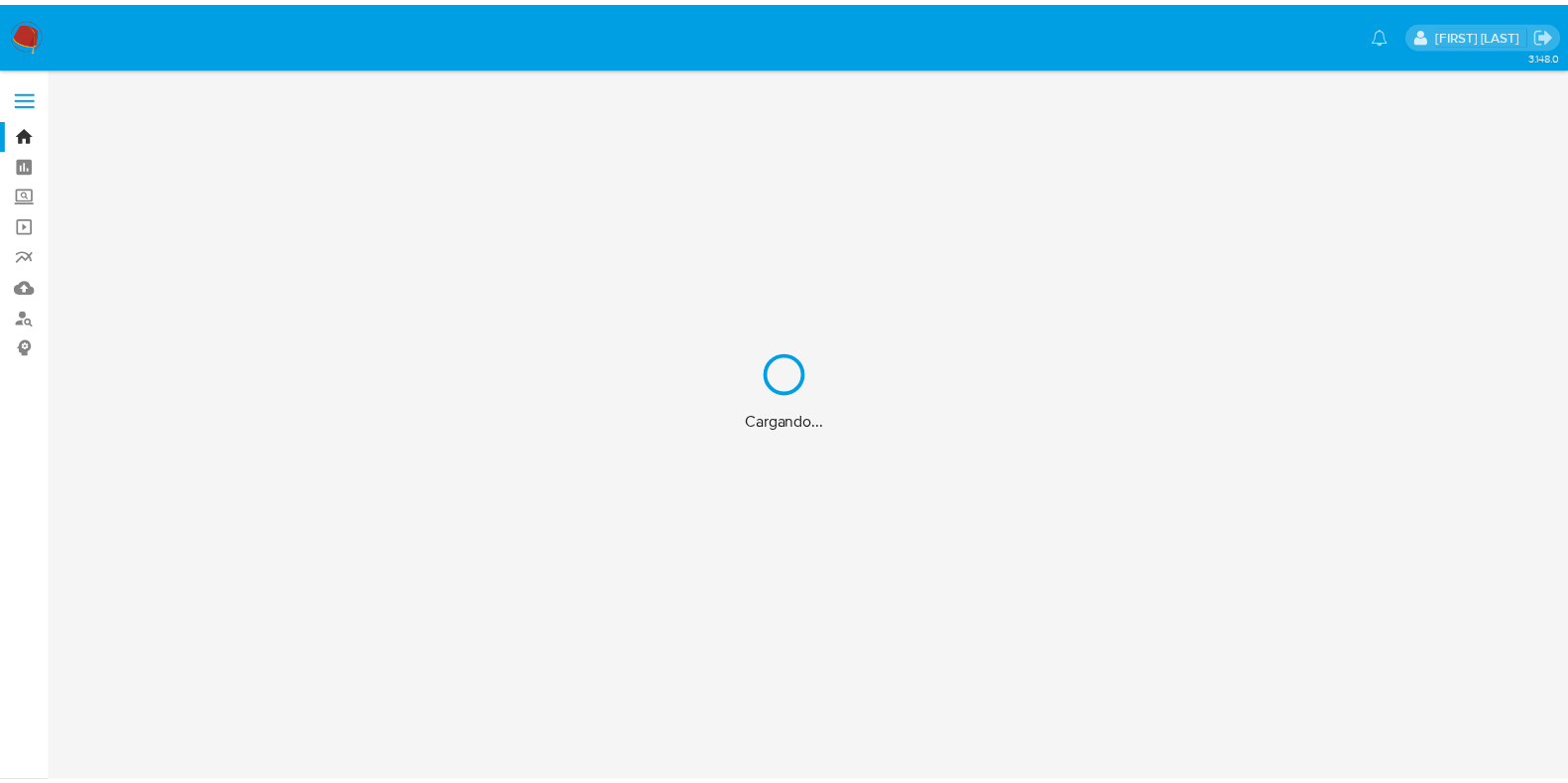 scroll, scrollTop: 0, scrollLeft: 0, axis: both 